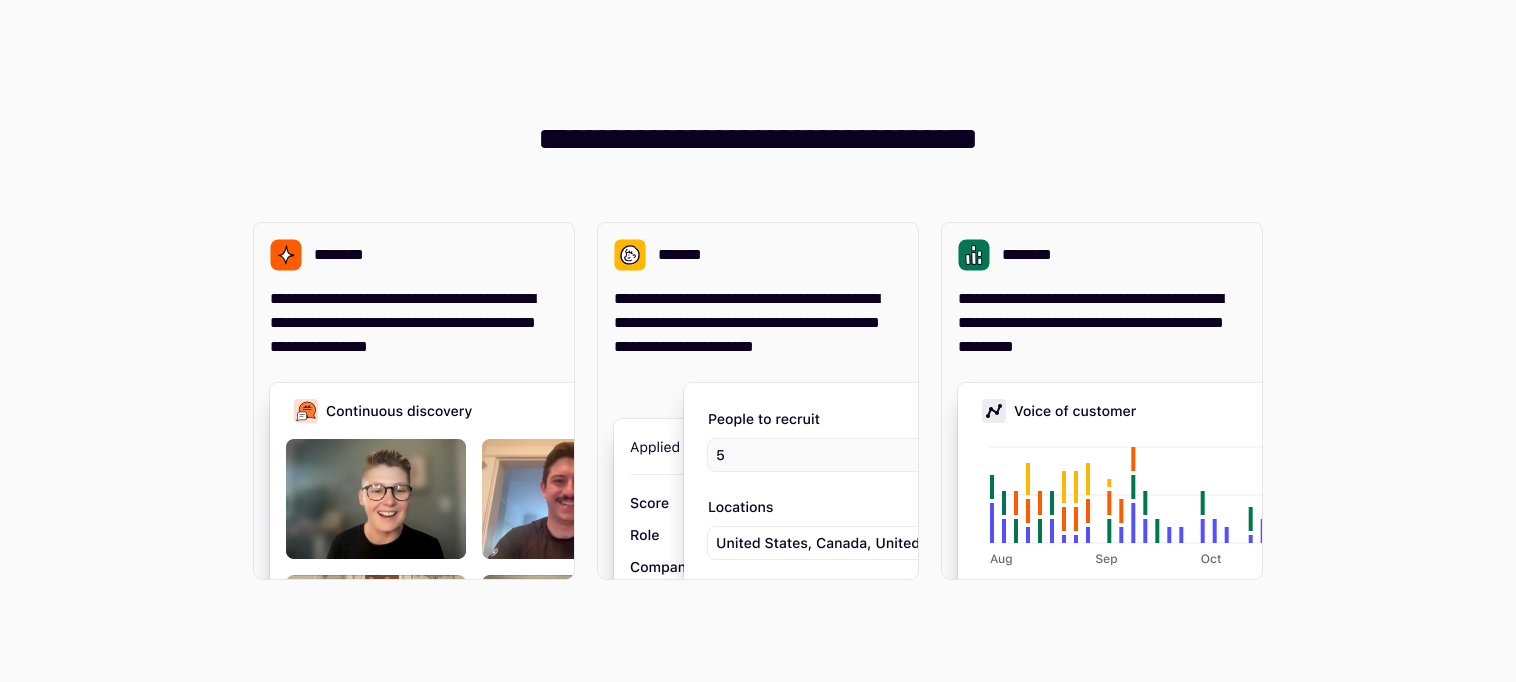 scroll, scrollTop: 0, scrollLeft: 0, axis: both 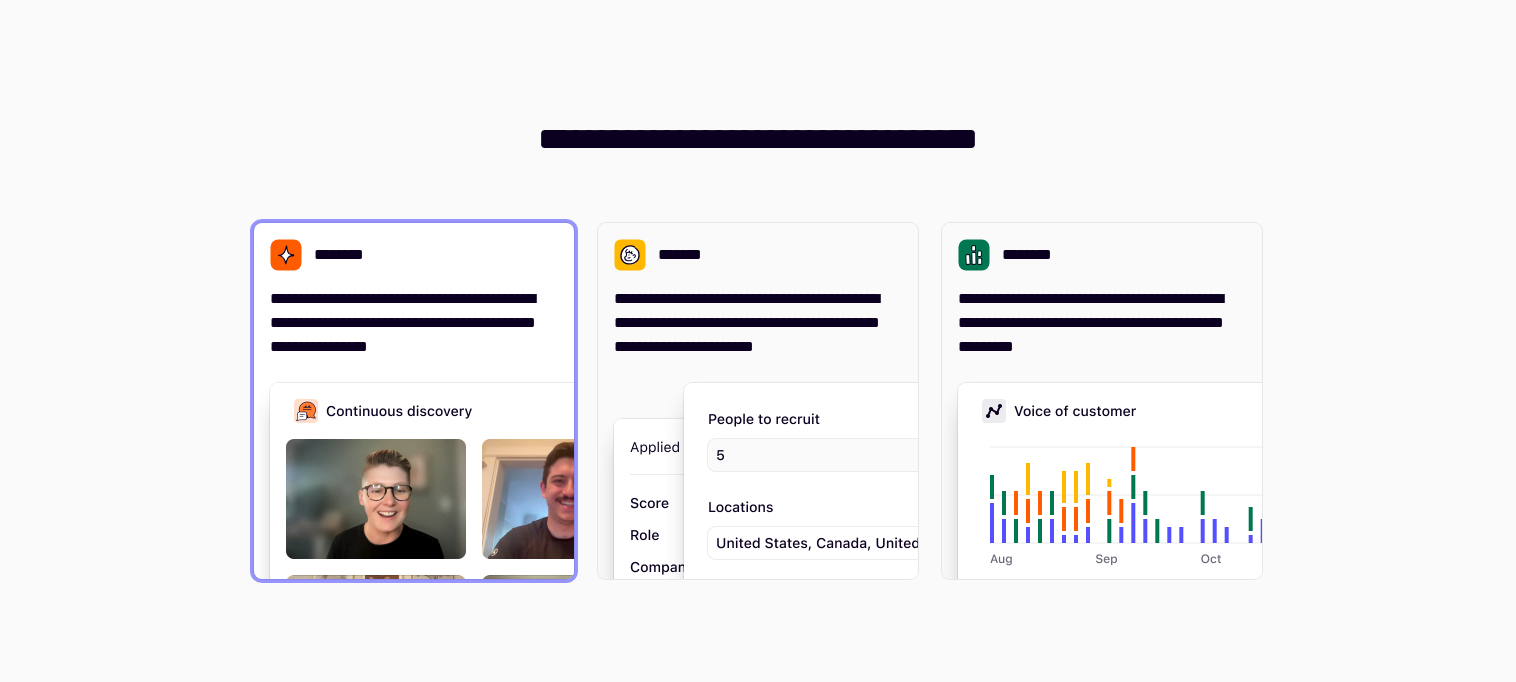 click on "********" at bounding box center [414, 255] 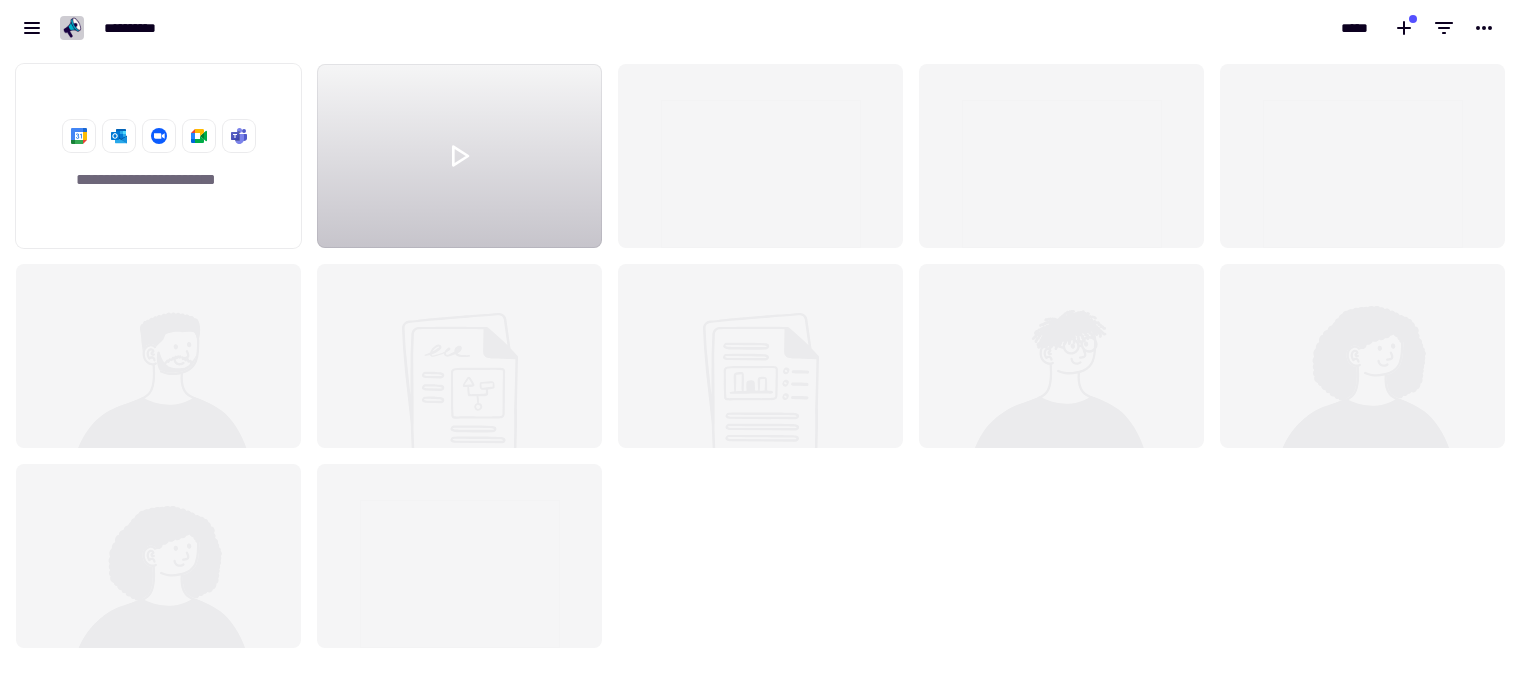 scroll, scrollTop: 16, scrollLeft: 16, axis: both 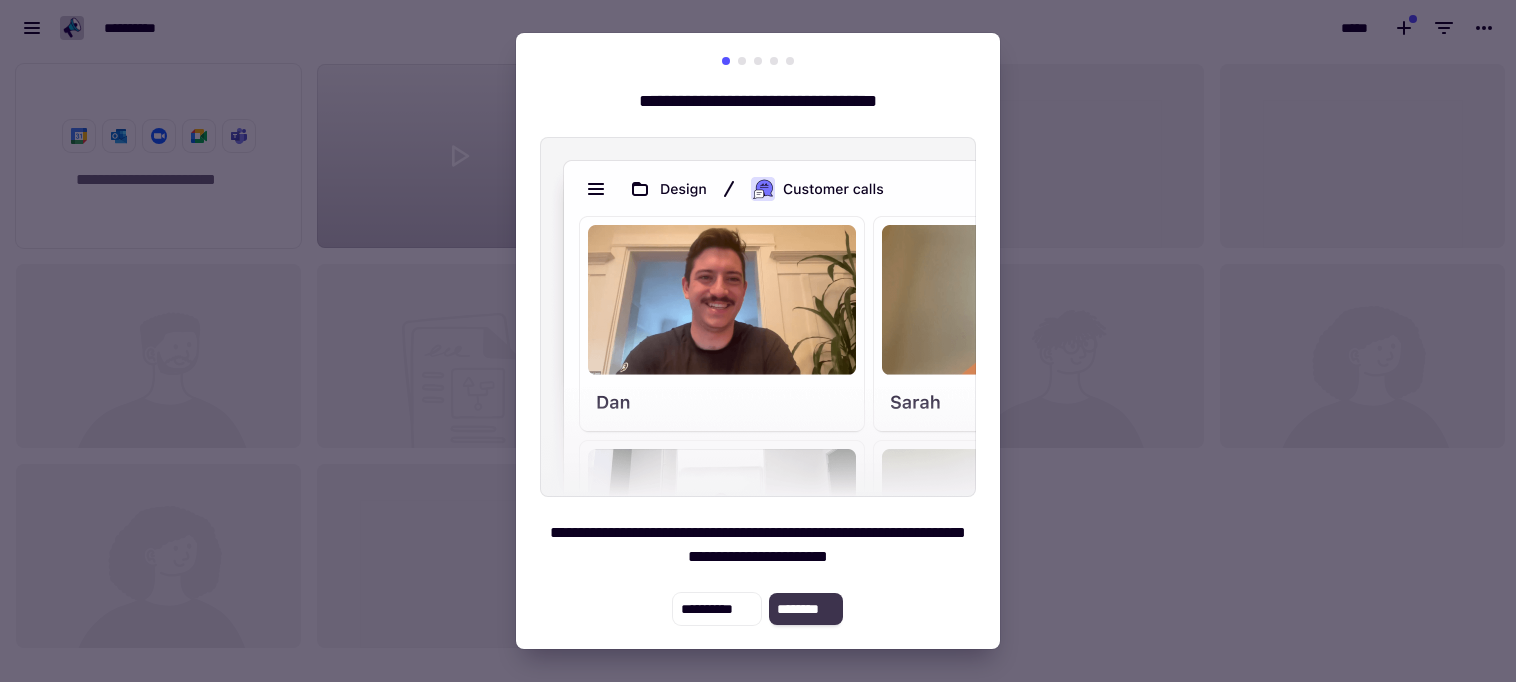 click on "********" 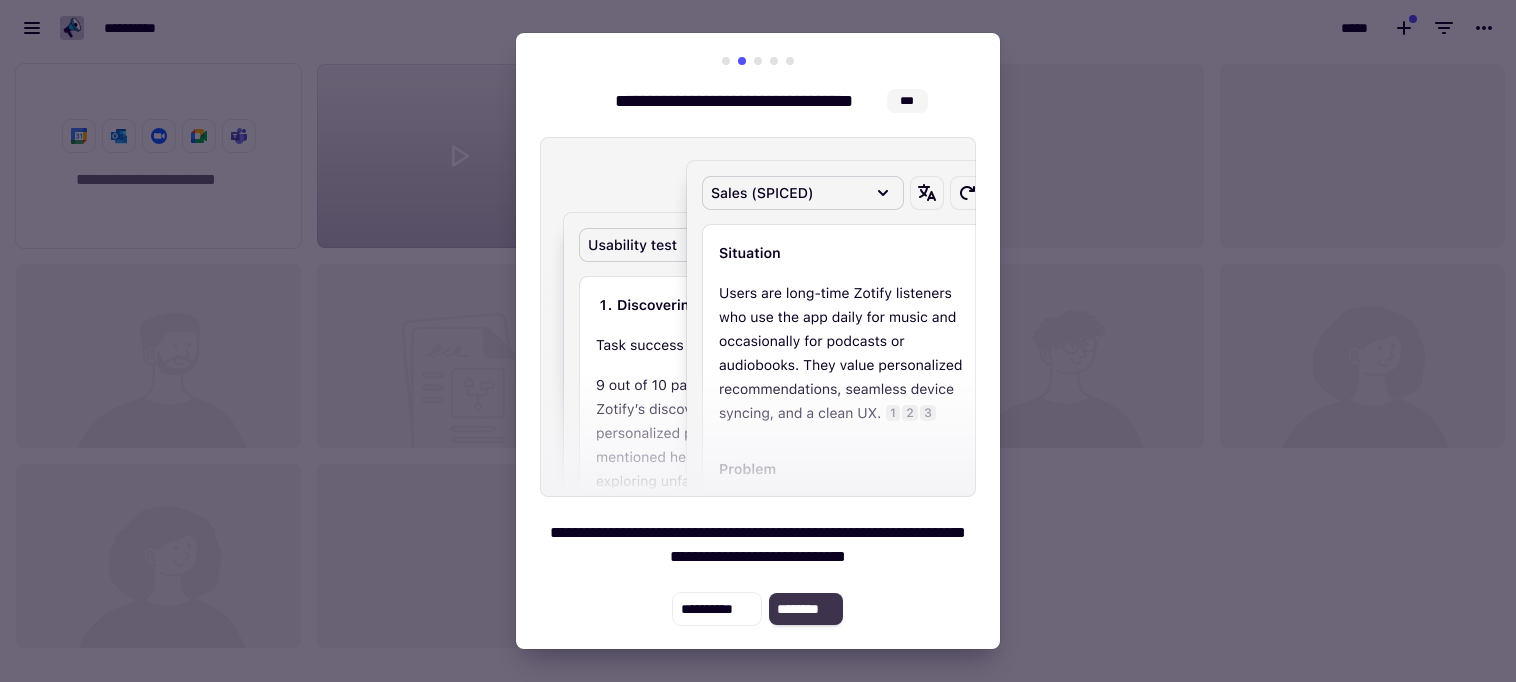 click on "********" 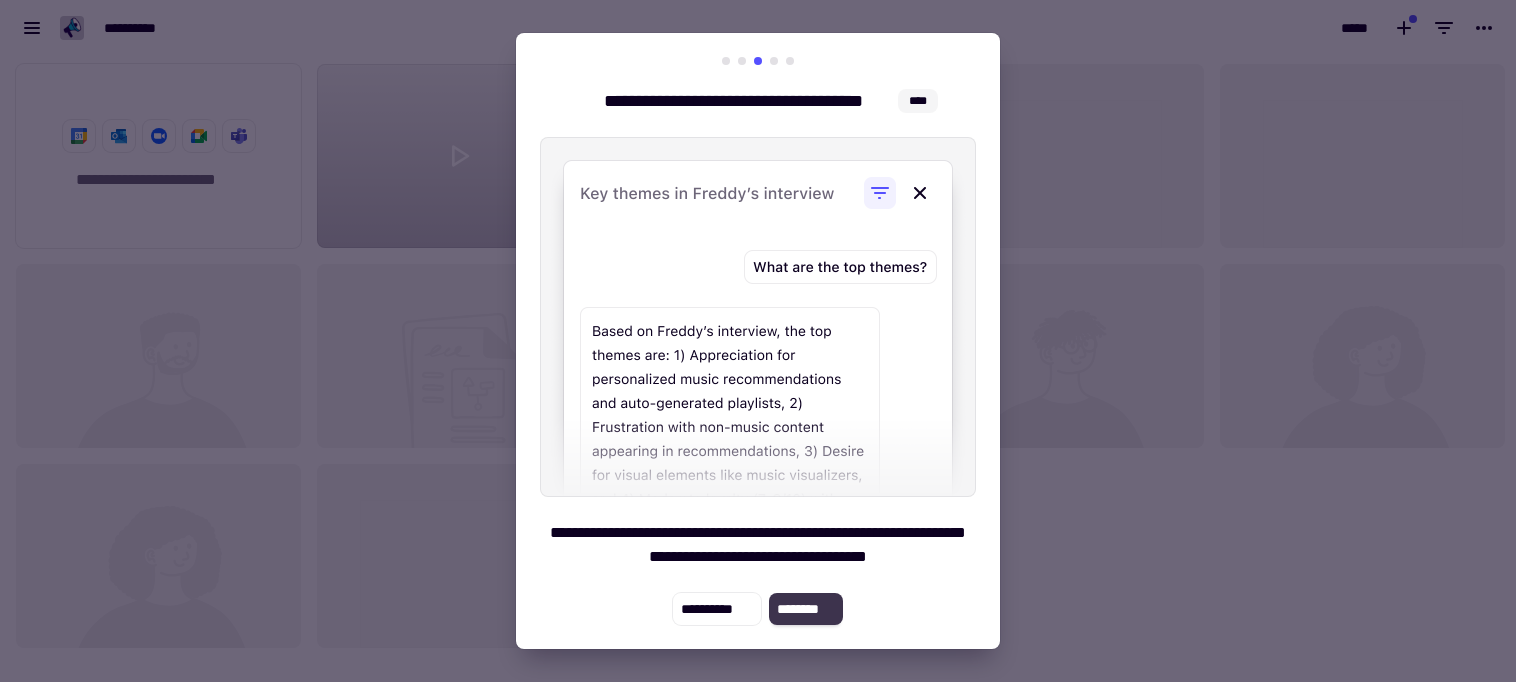 click on "********" 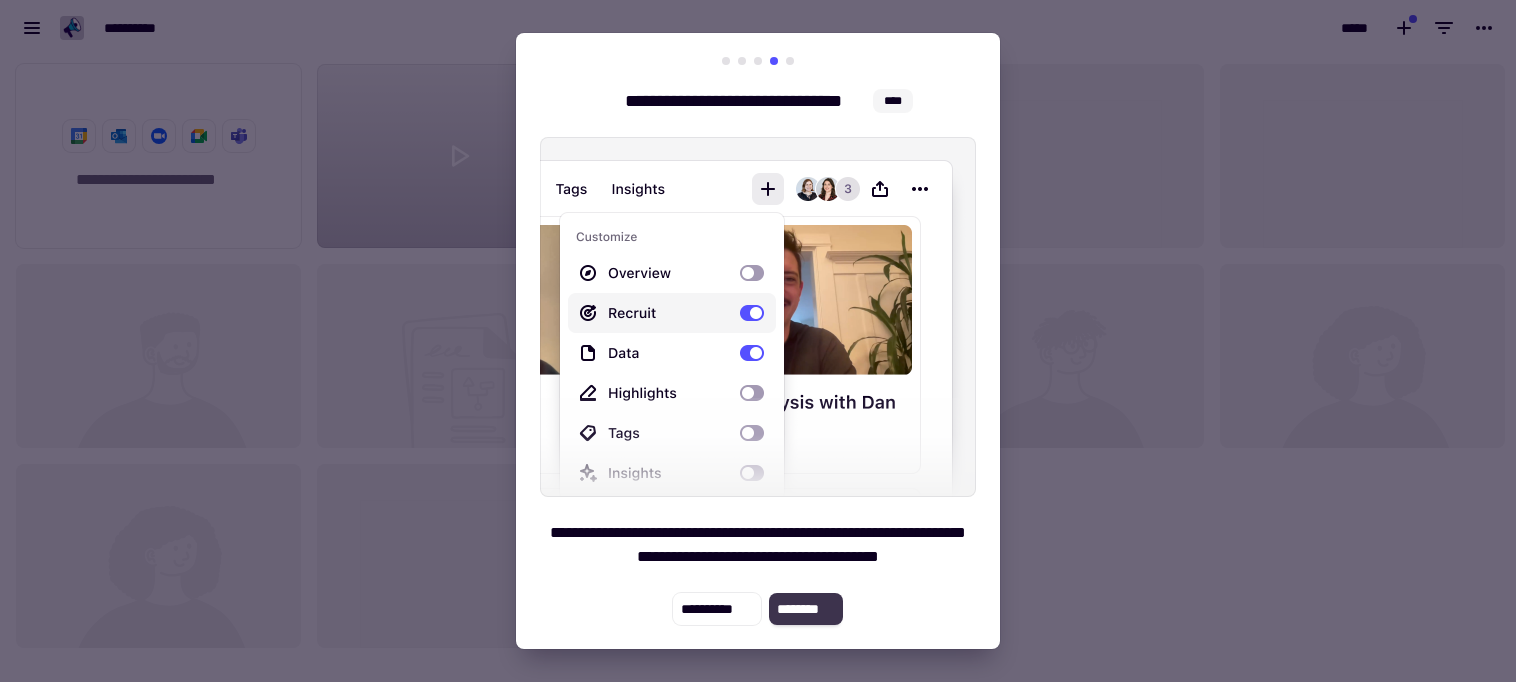 click on "********" 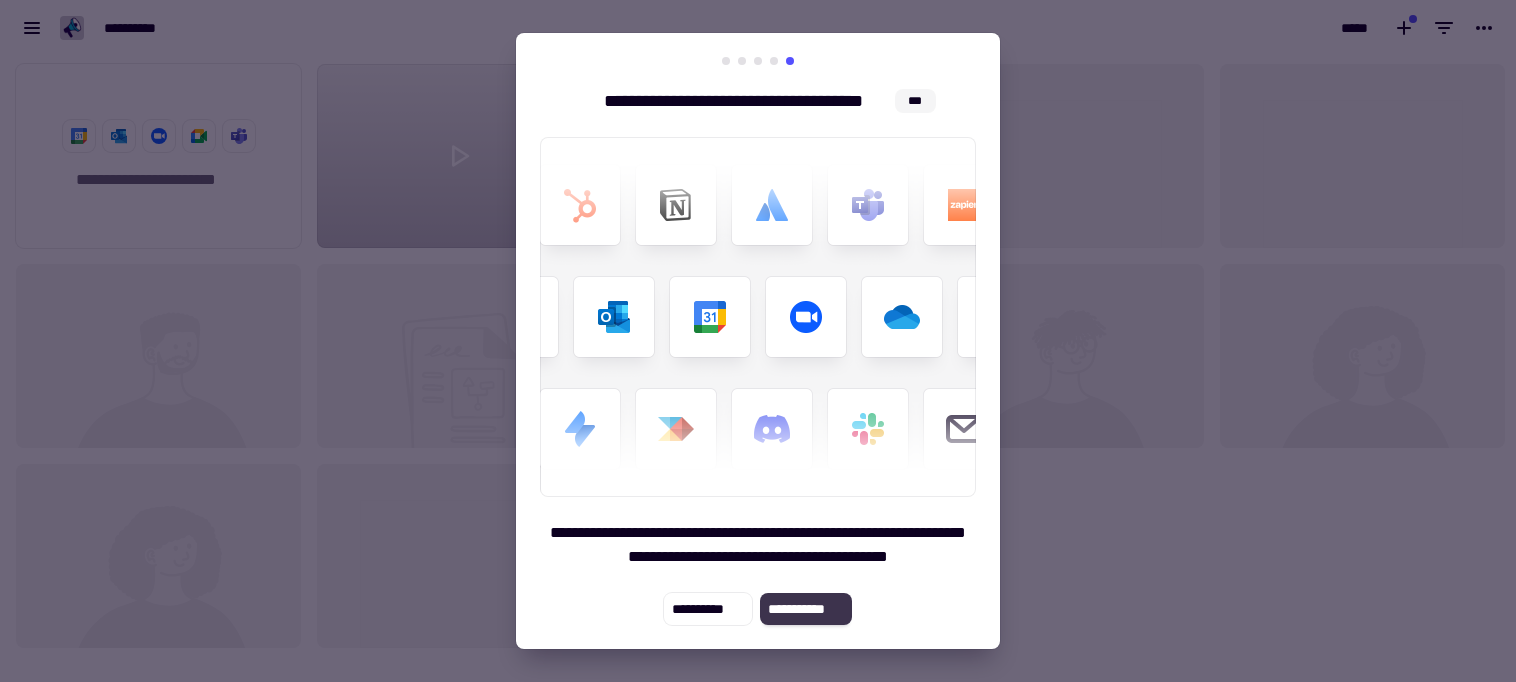click on "**********" 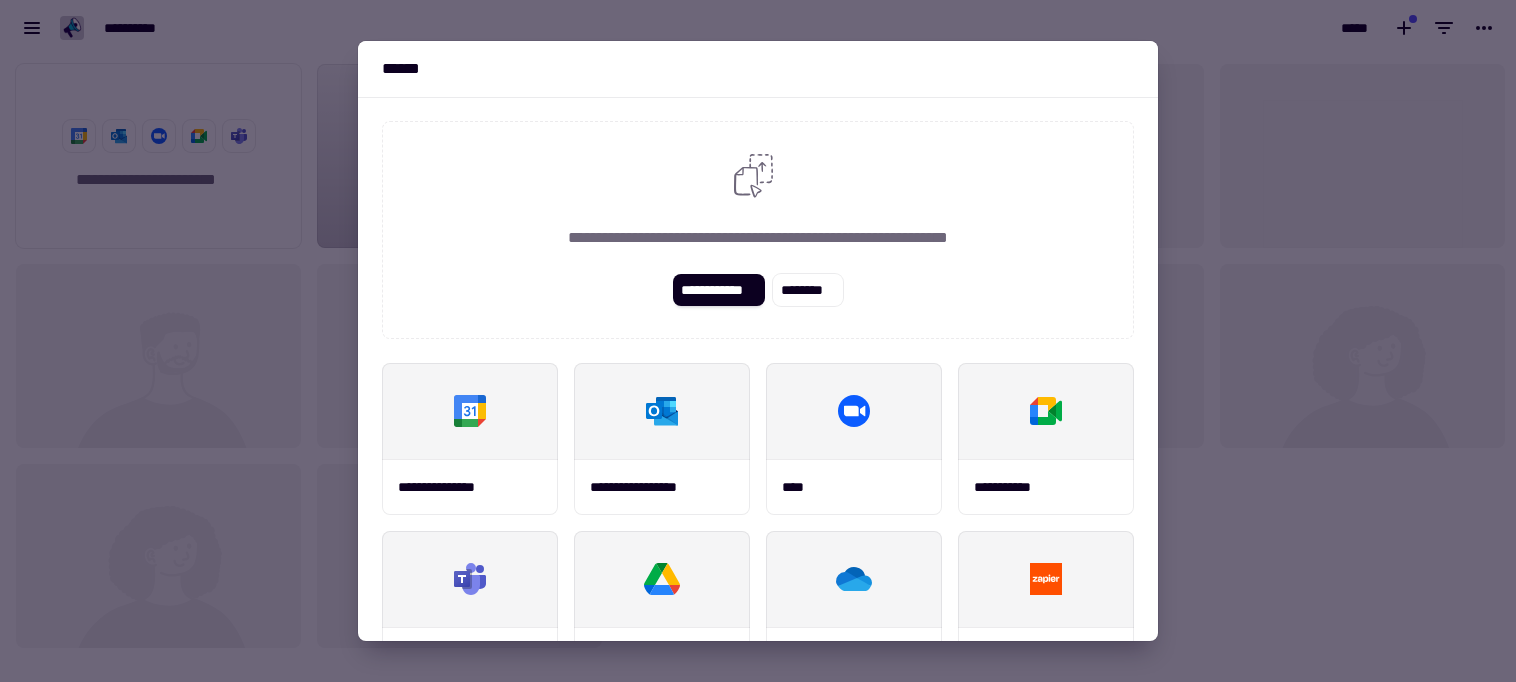 scroll, scrollTop: 200, scrollLeft: 0, axis: vertical 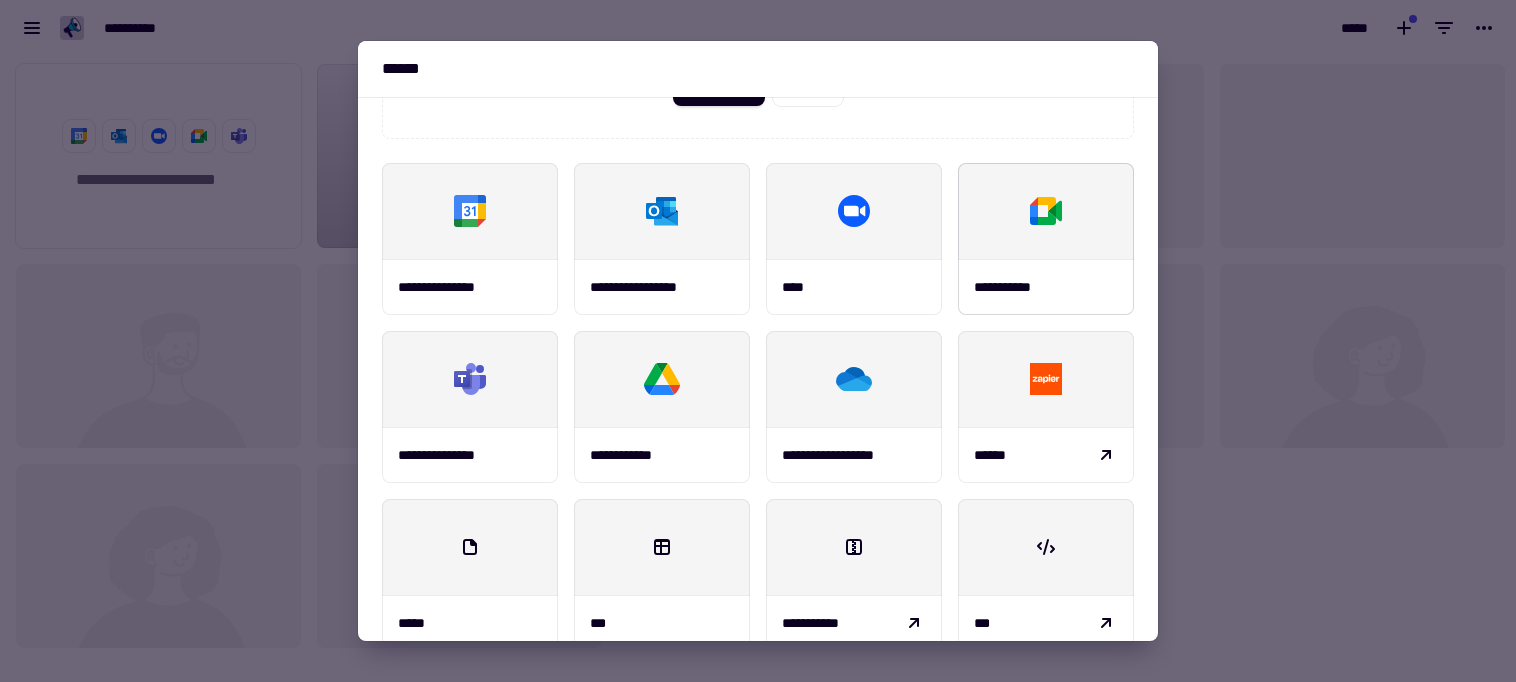 click 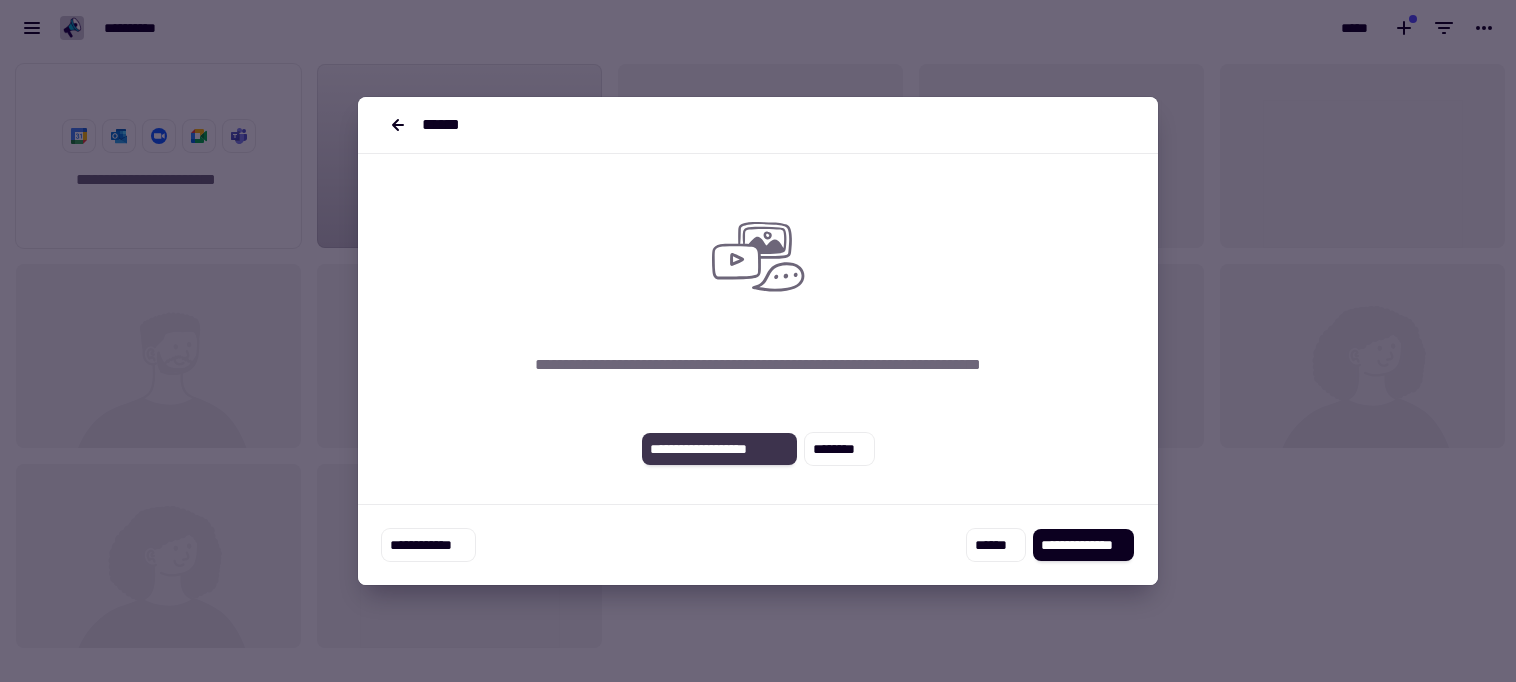 click on "**********" 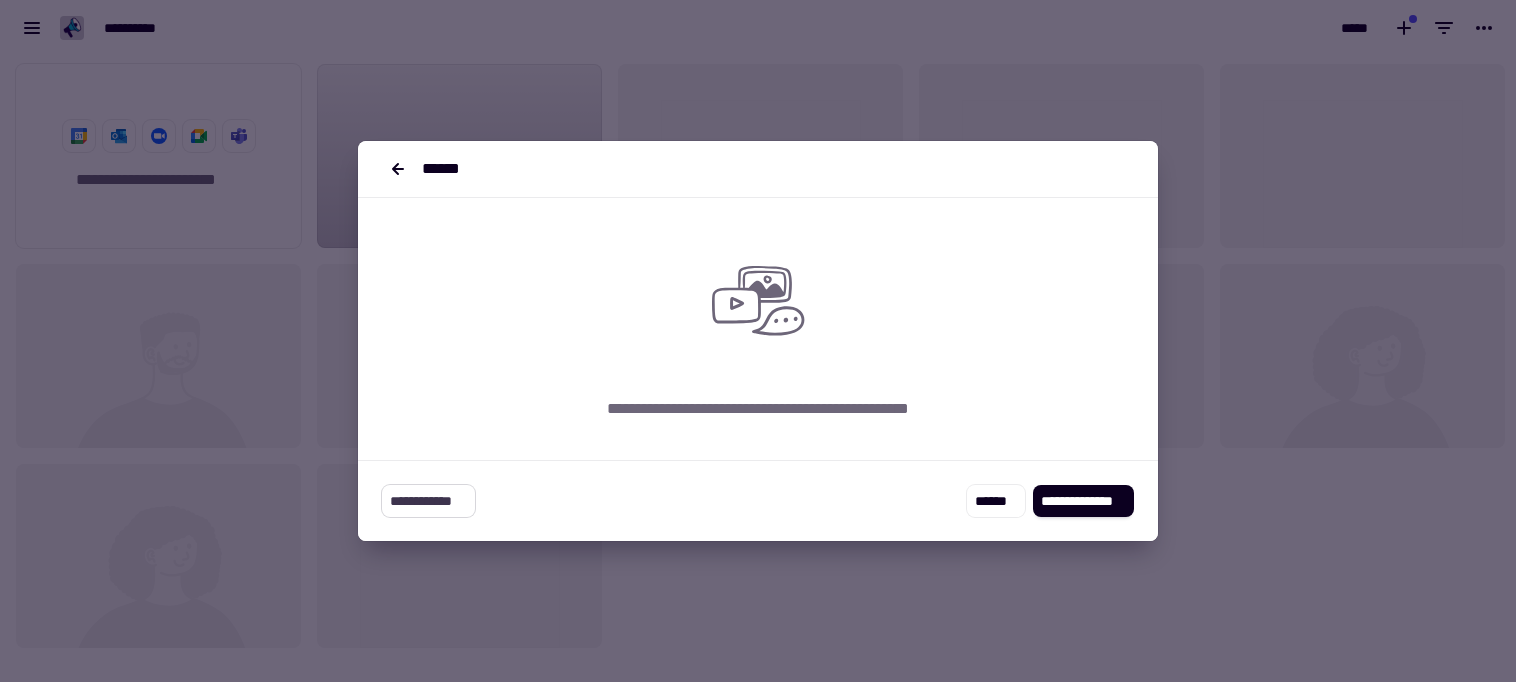 click on "**********" 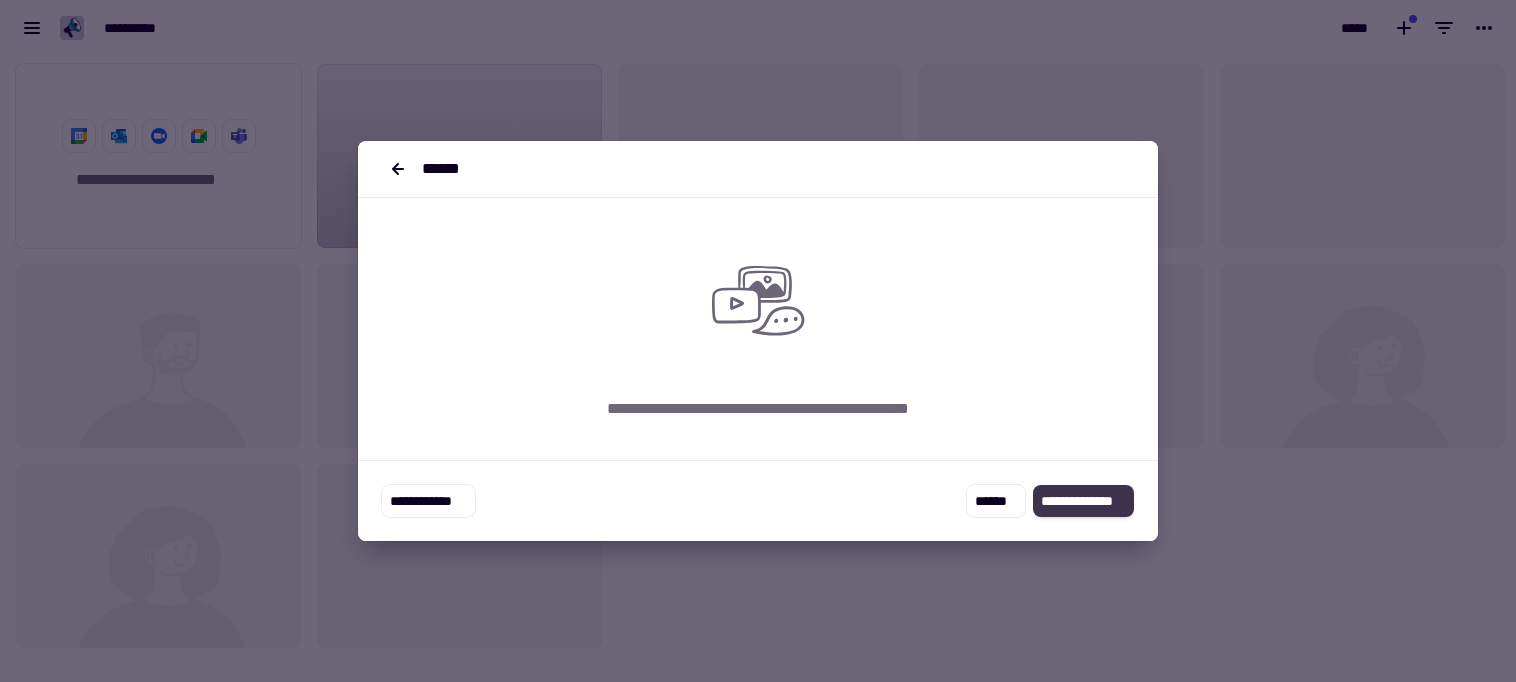 click on "**********" 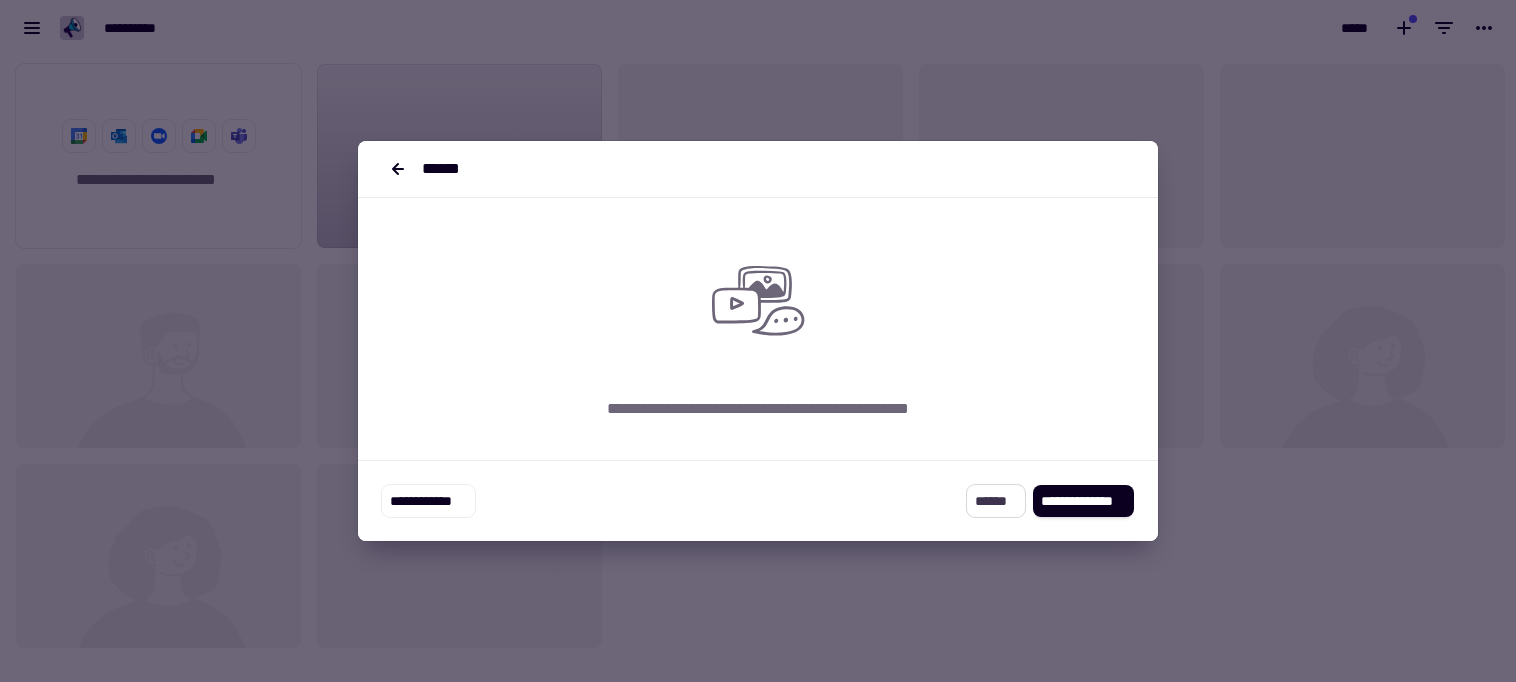 click on "******" 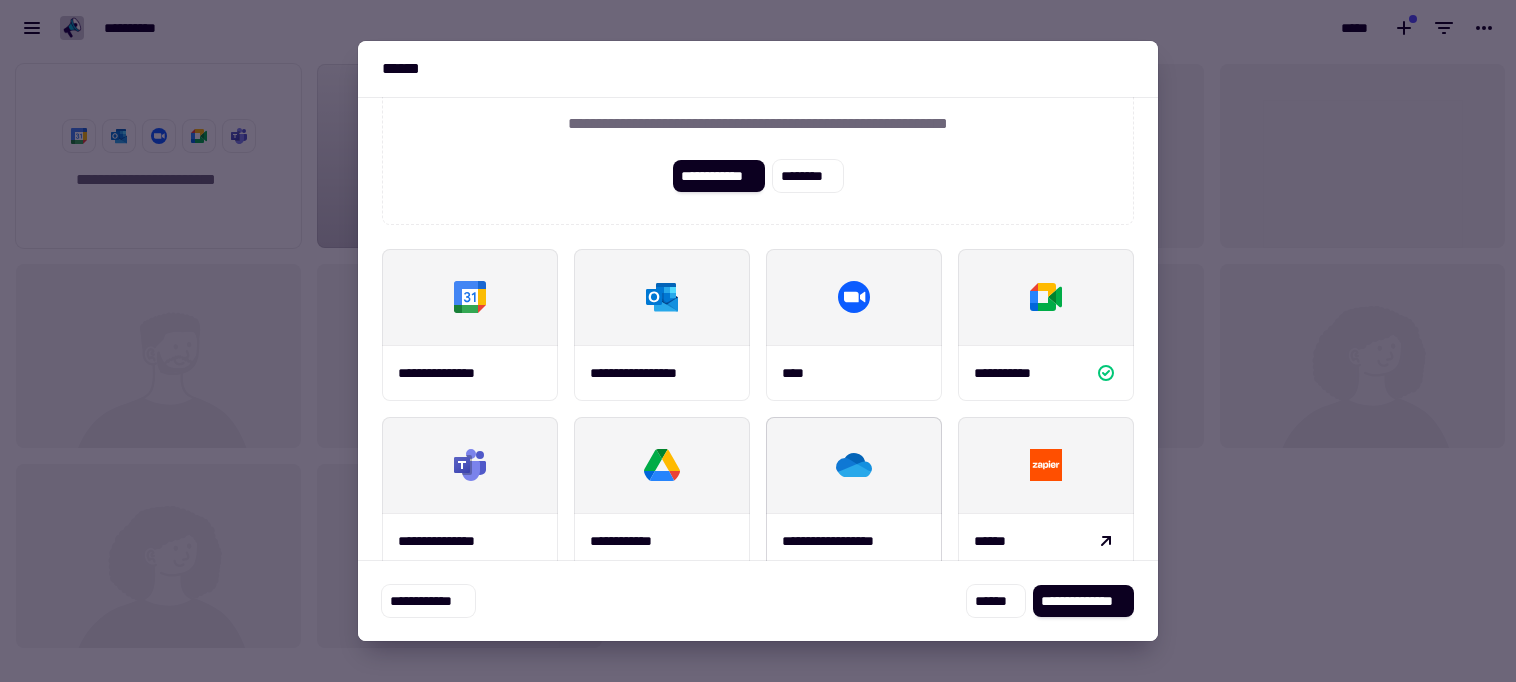 scroll, scrollTop: 337, scrollLeft: 0, axis: vertical 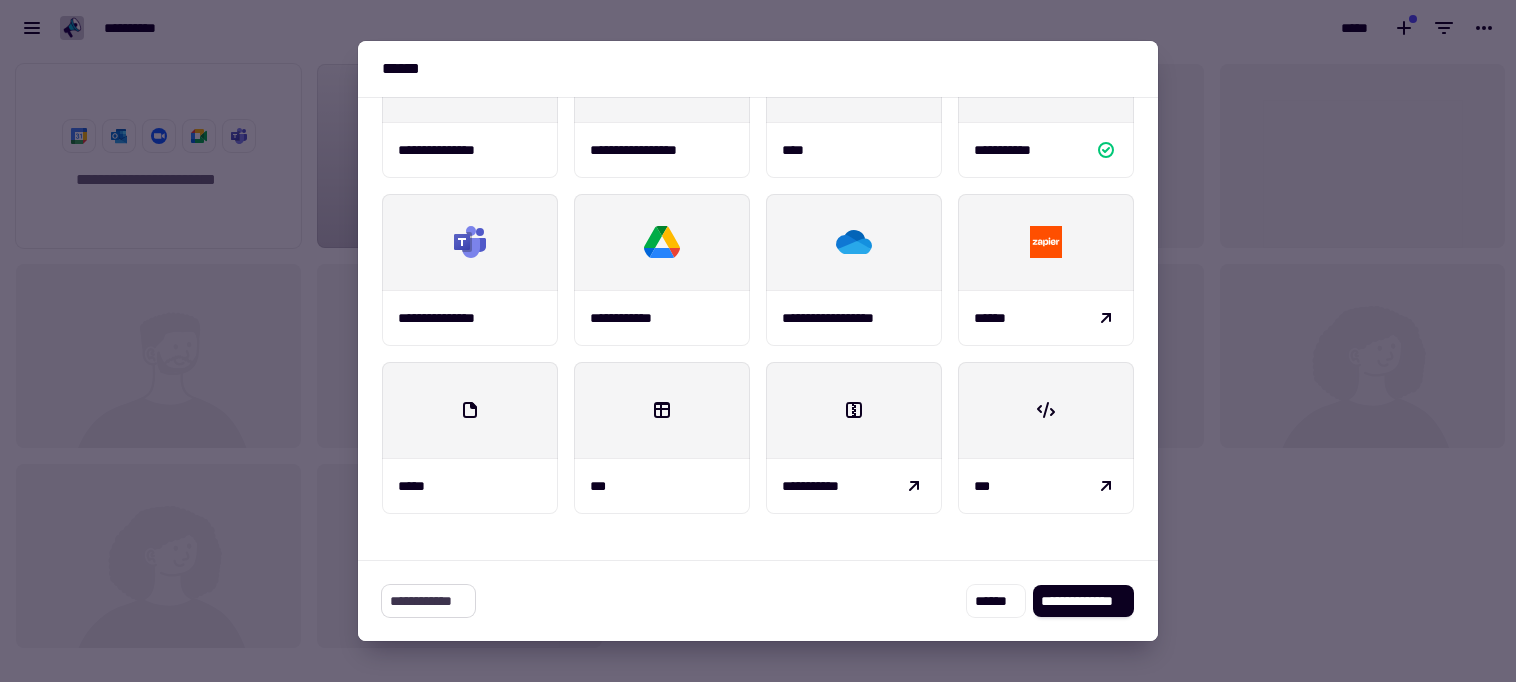 click on "**********" 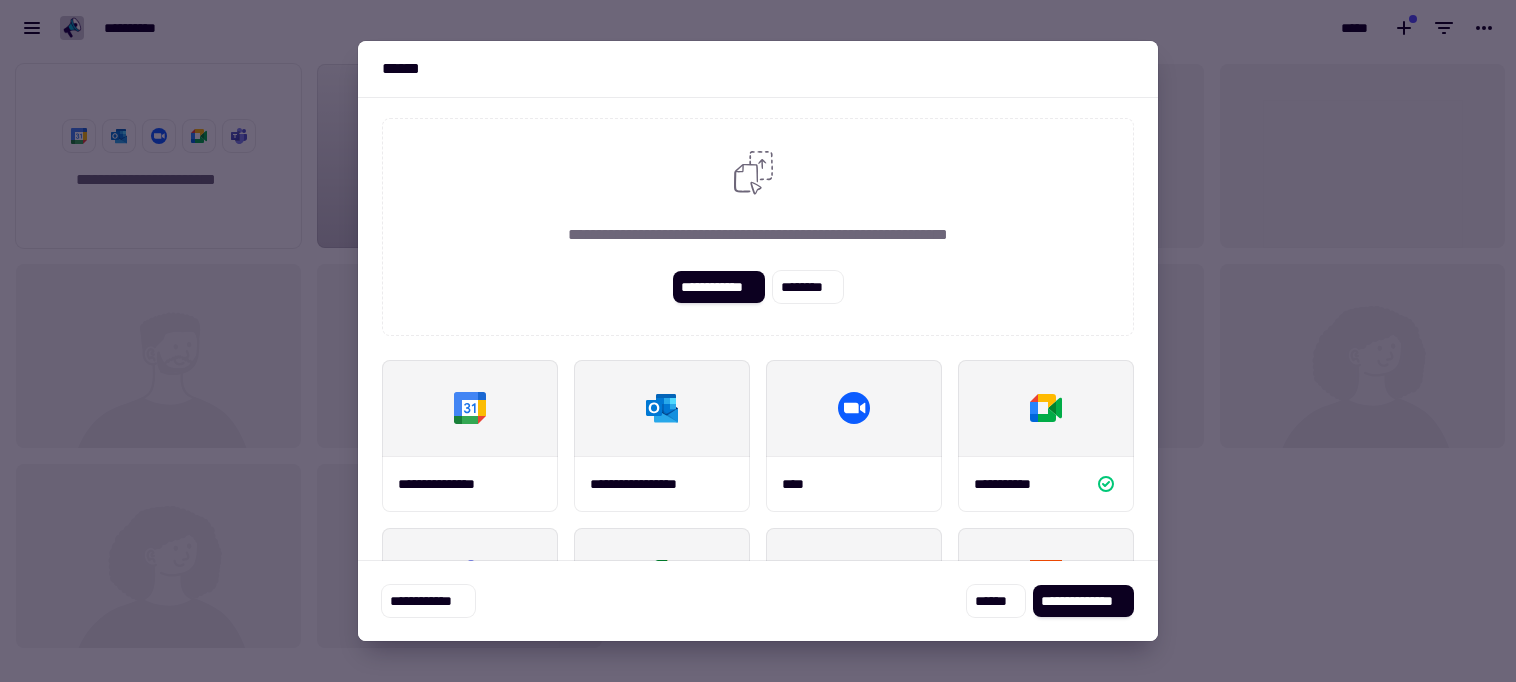 scroll, scrollTop: 0, scrollLeft: 0, axis: both 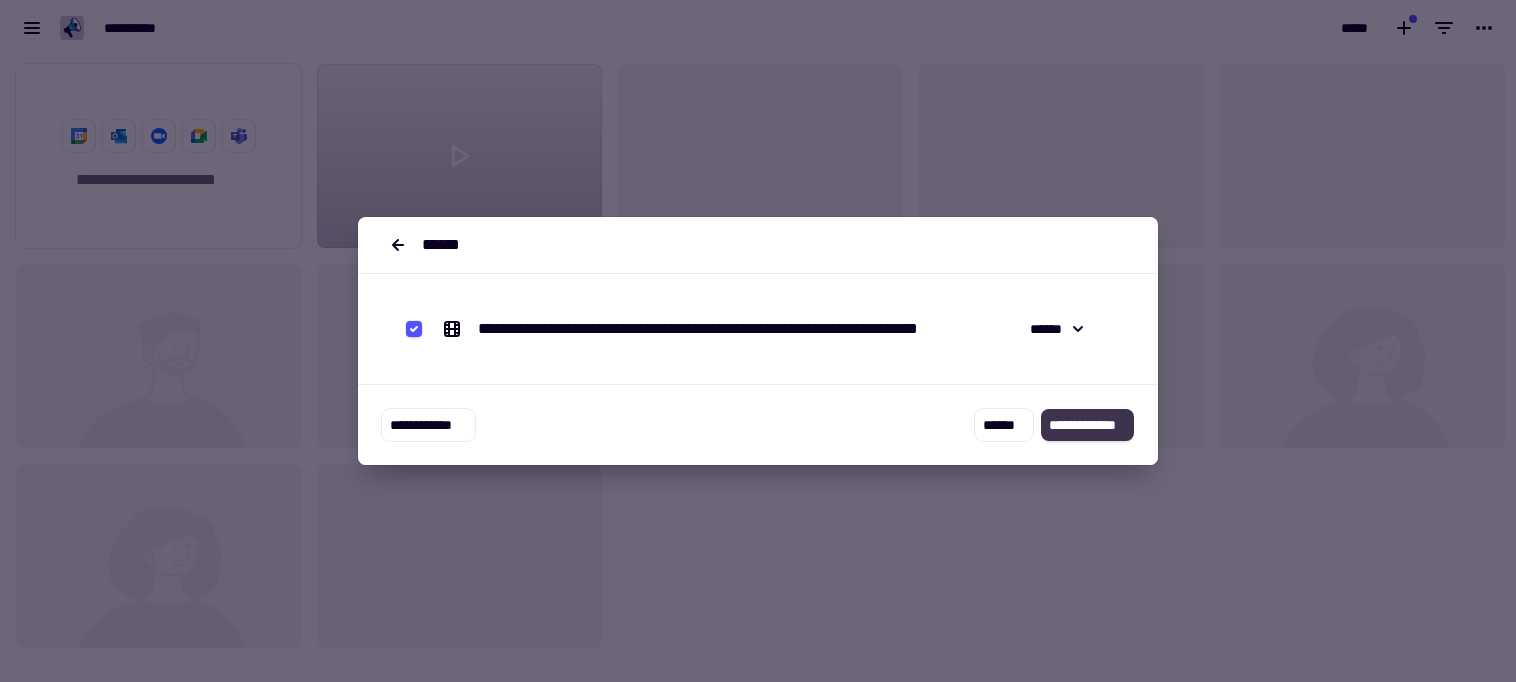 click on "**********" 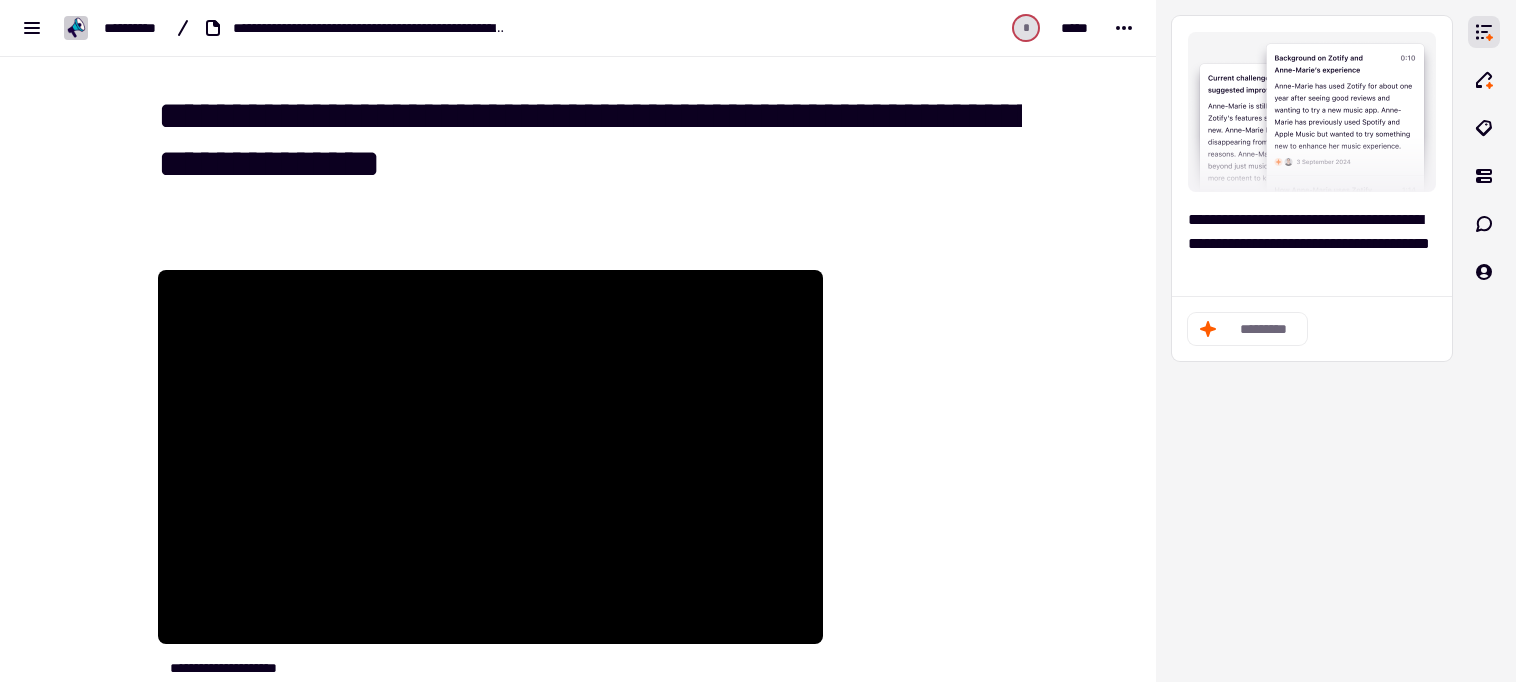 scroll, scrollTop: 0, scrollLeft: 0, axis: both 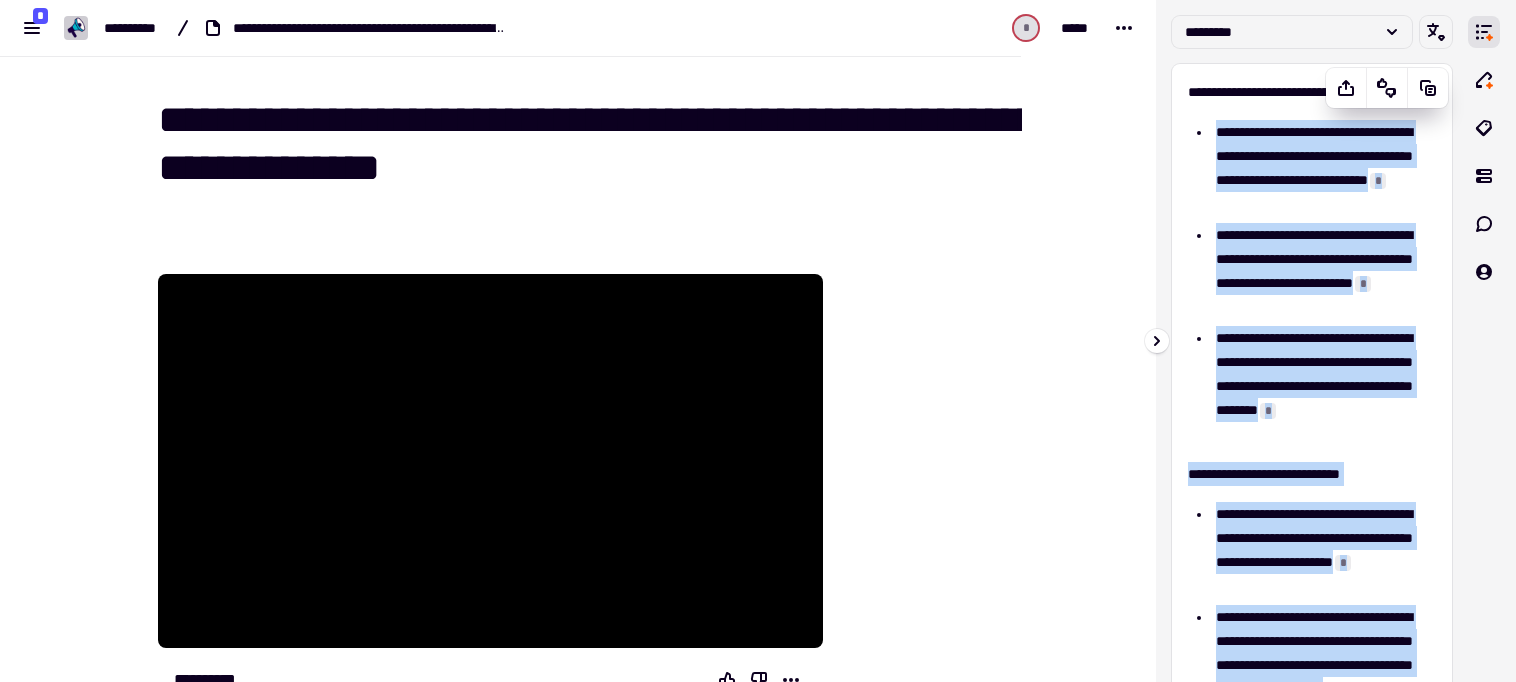 drag, startPoint x: 1396, startPoint y: 441, endPoint x: 1208, endPoint y: 116, distance: 375.45837 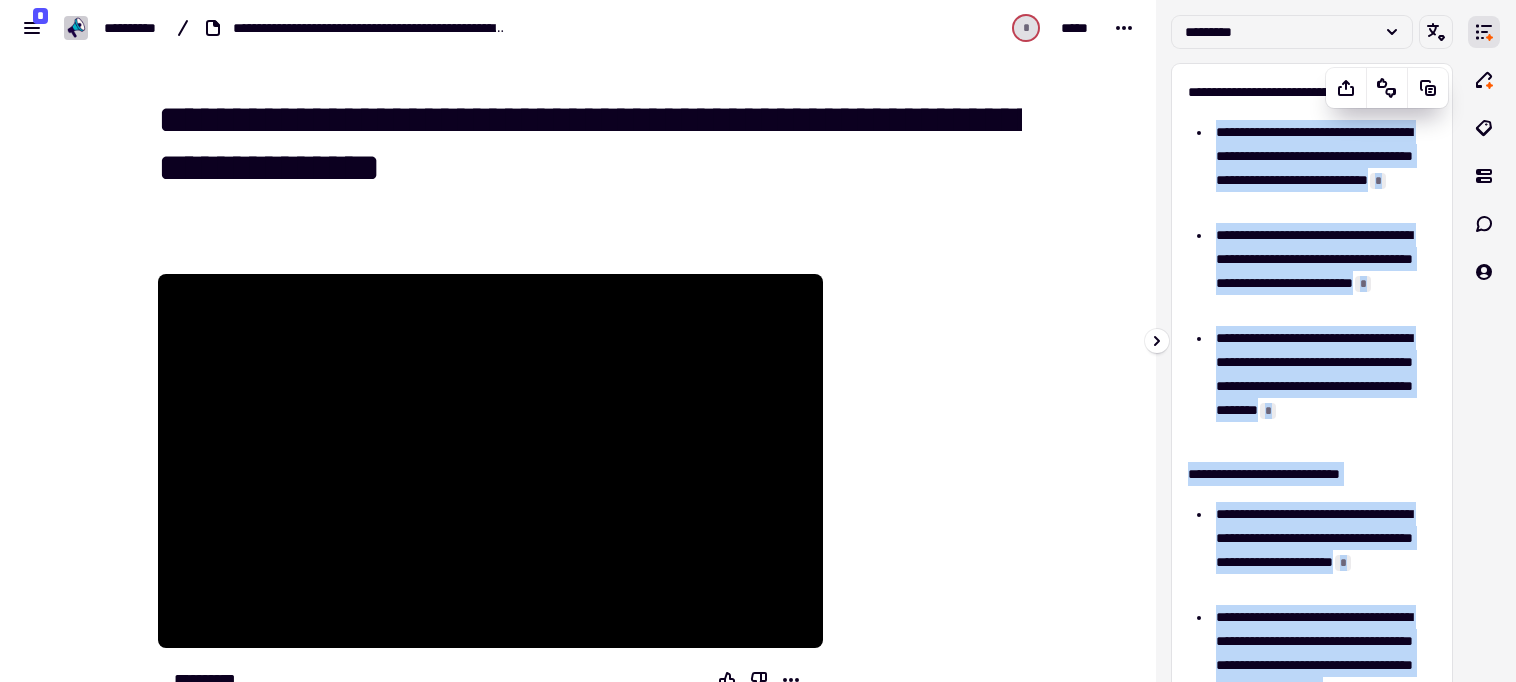 copy on "**********" 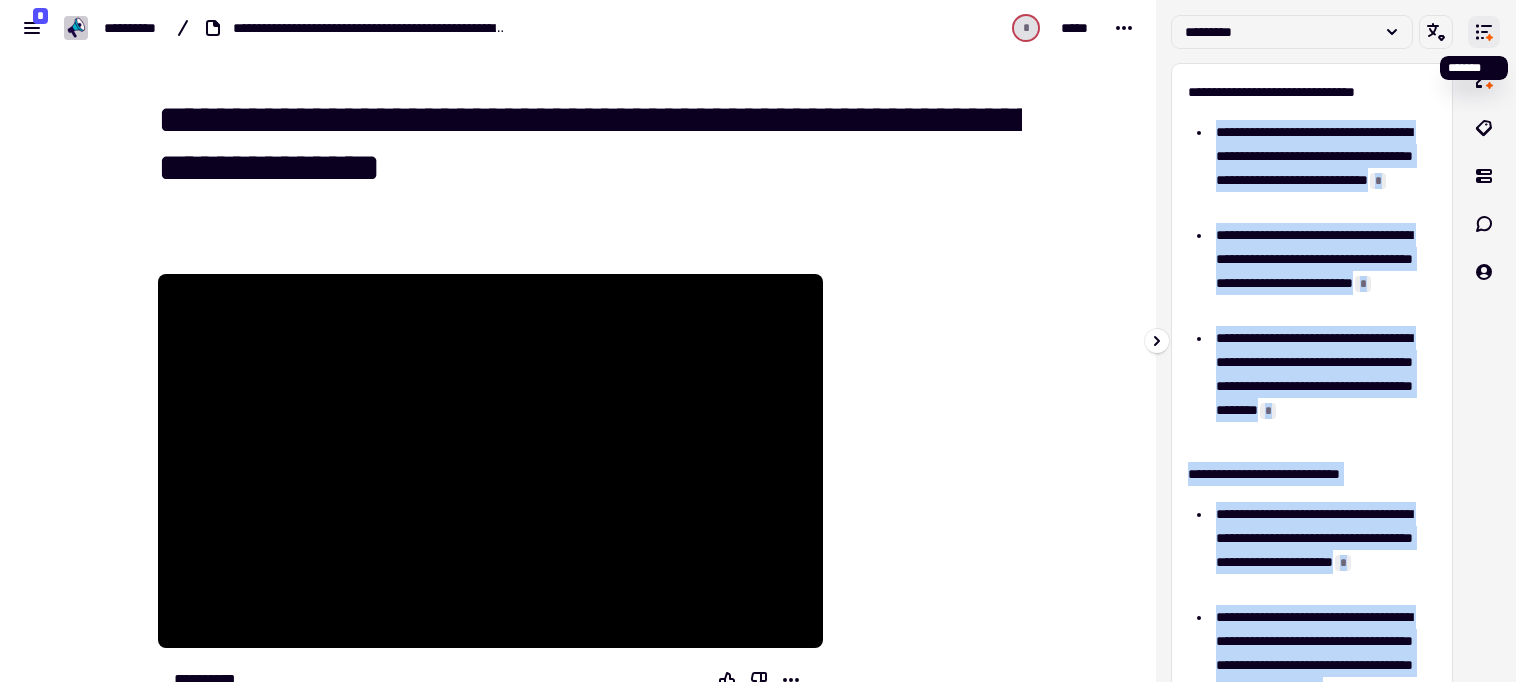 click 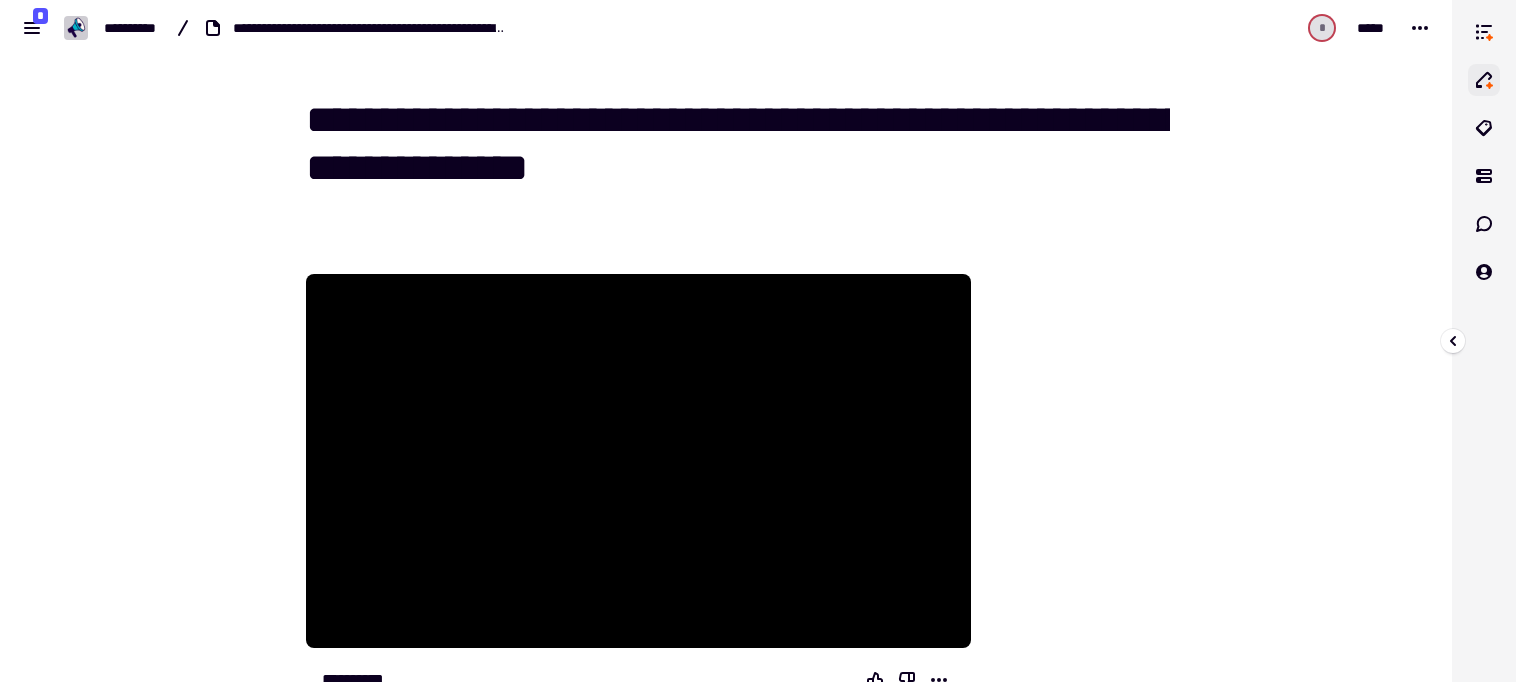 click 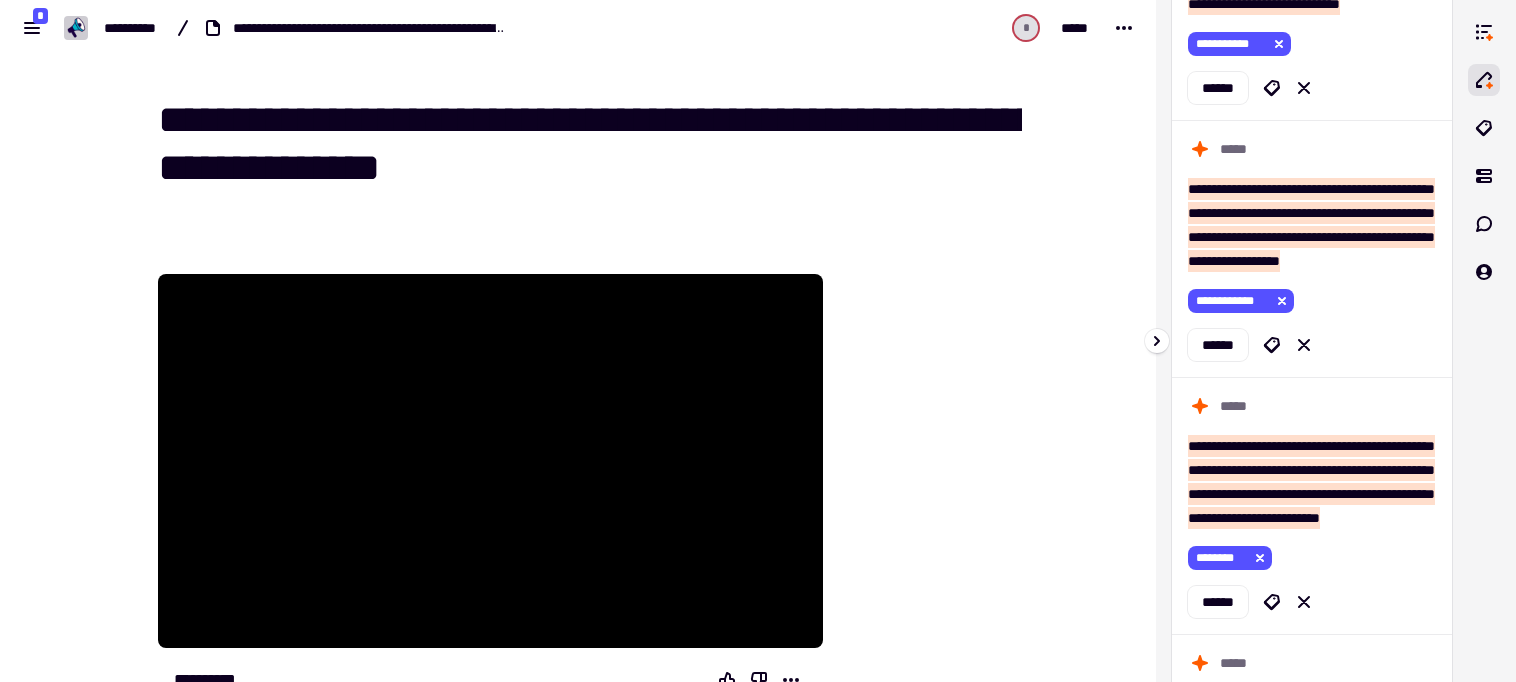 scroll, scrollTop: 3000, scrollLeft: 0, axis: vertical 